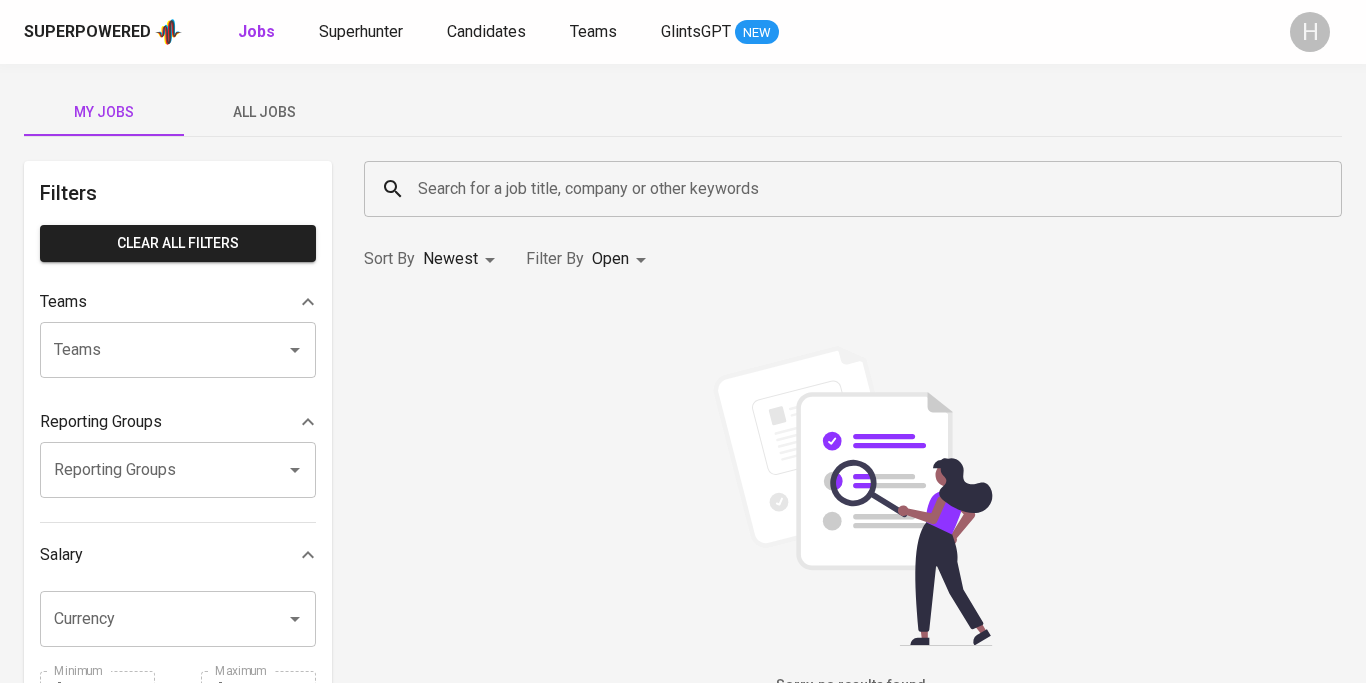 scroll, scrollTop: 0, scrollLeft: 0, axis: both 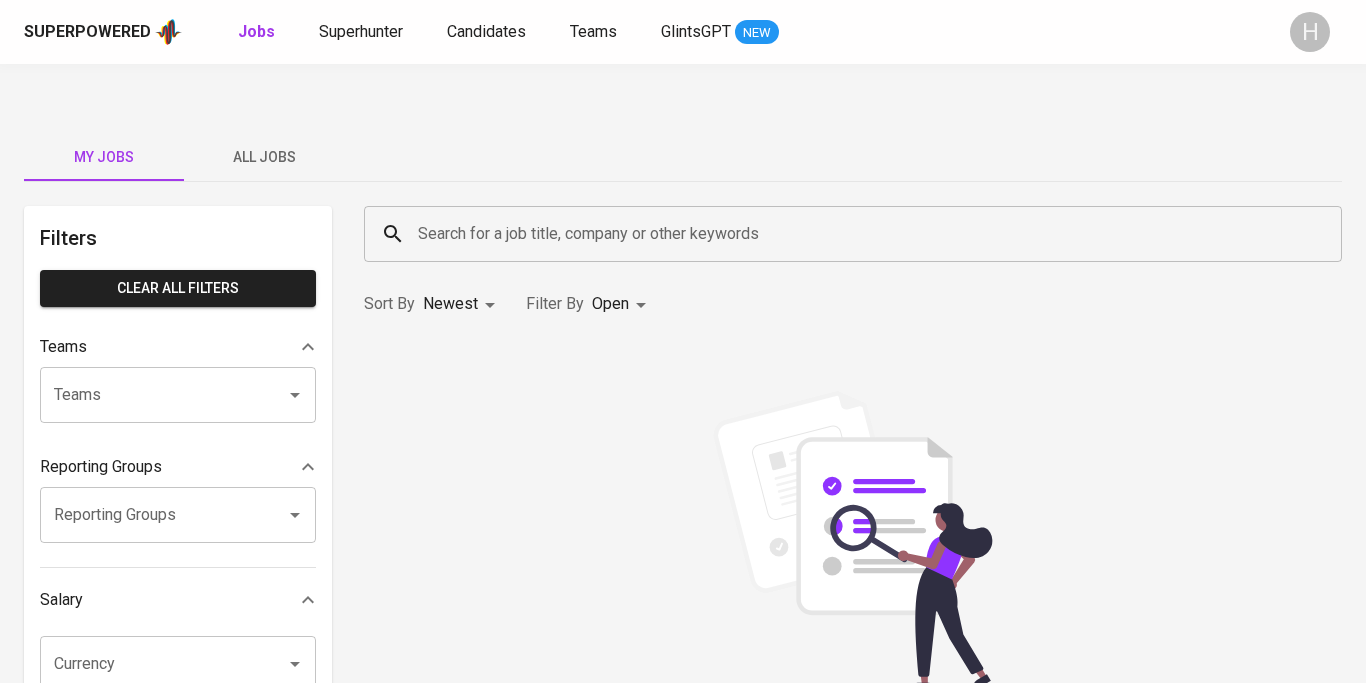 click on "Search for a job title, company or other keywords" at bounding box center [858, 234] 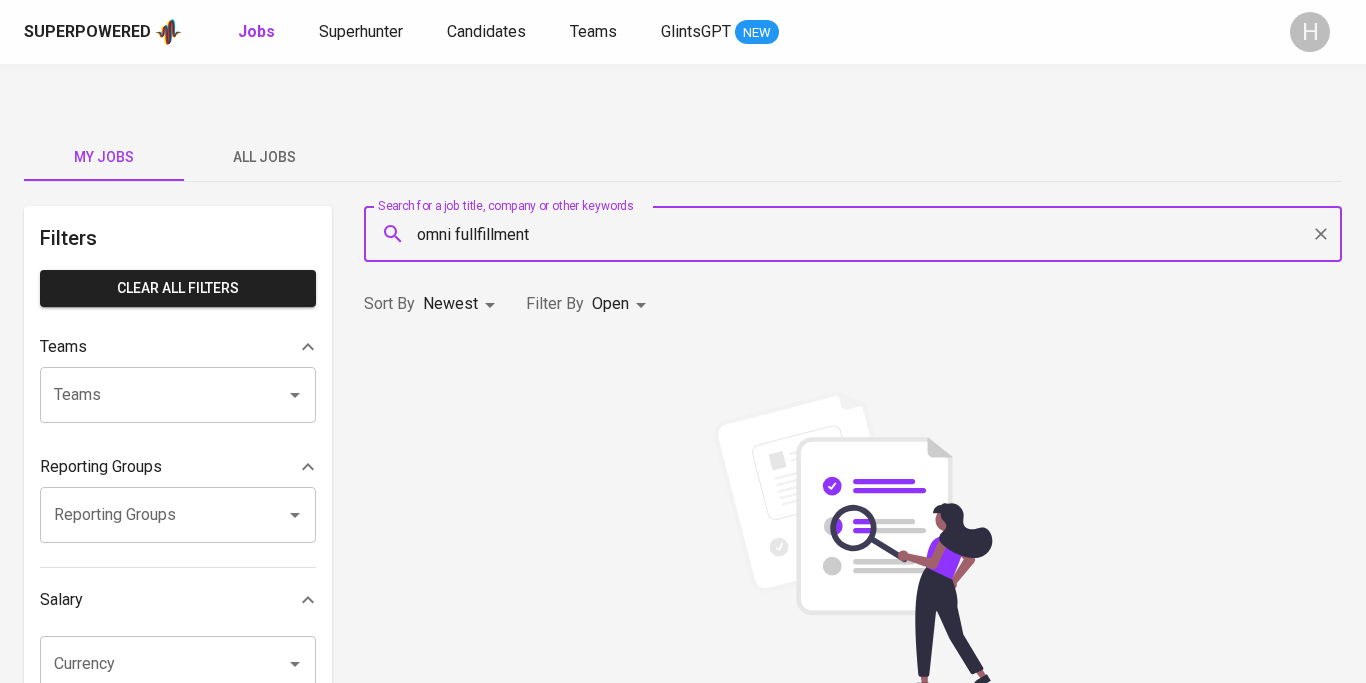 type on "omni fullfillment" 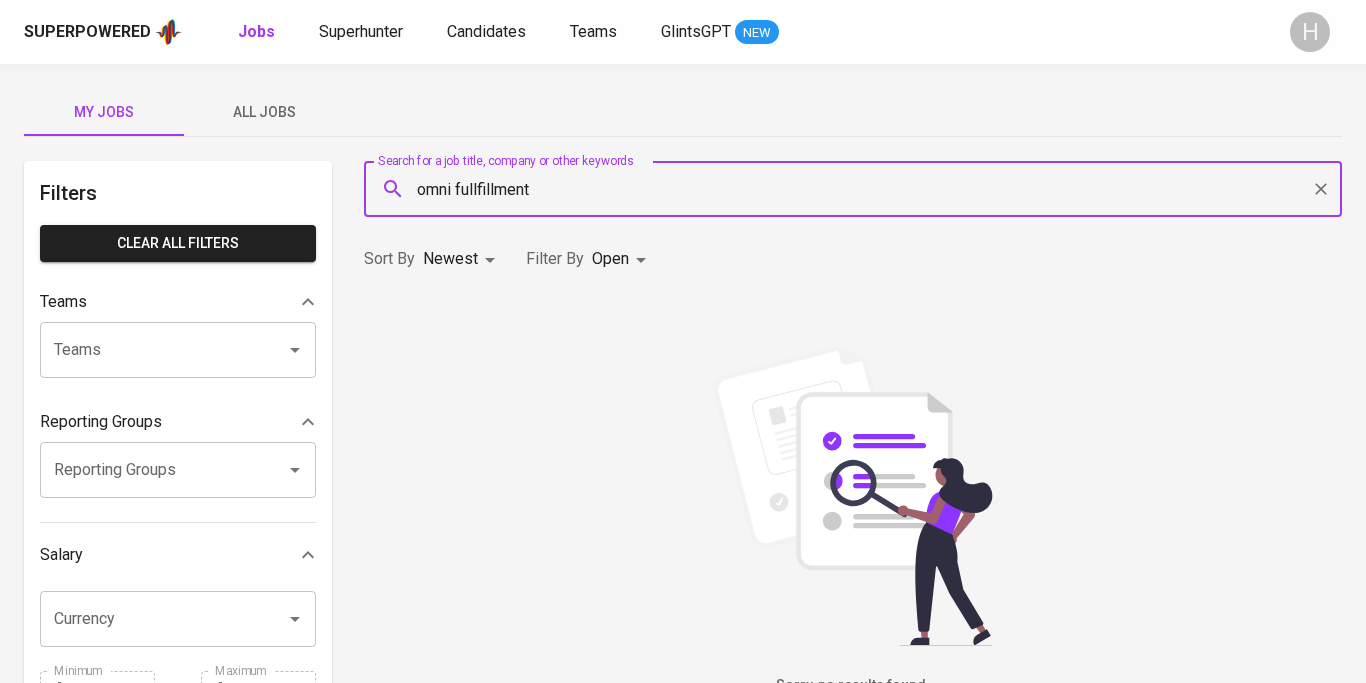 scroll, scrollTop: 0, scrollLeft: 0, axis: both 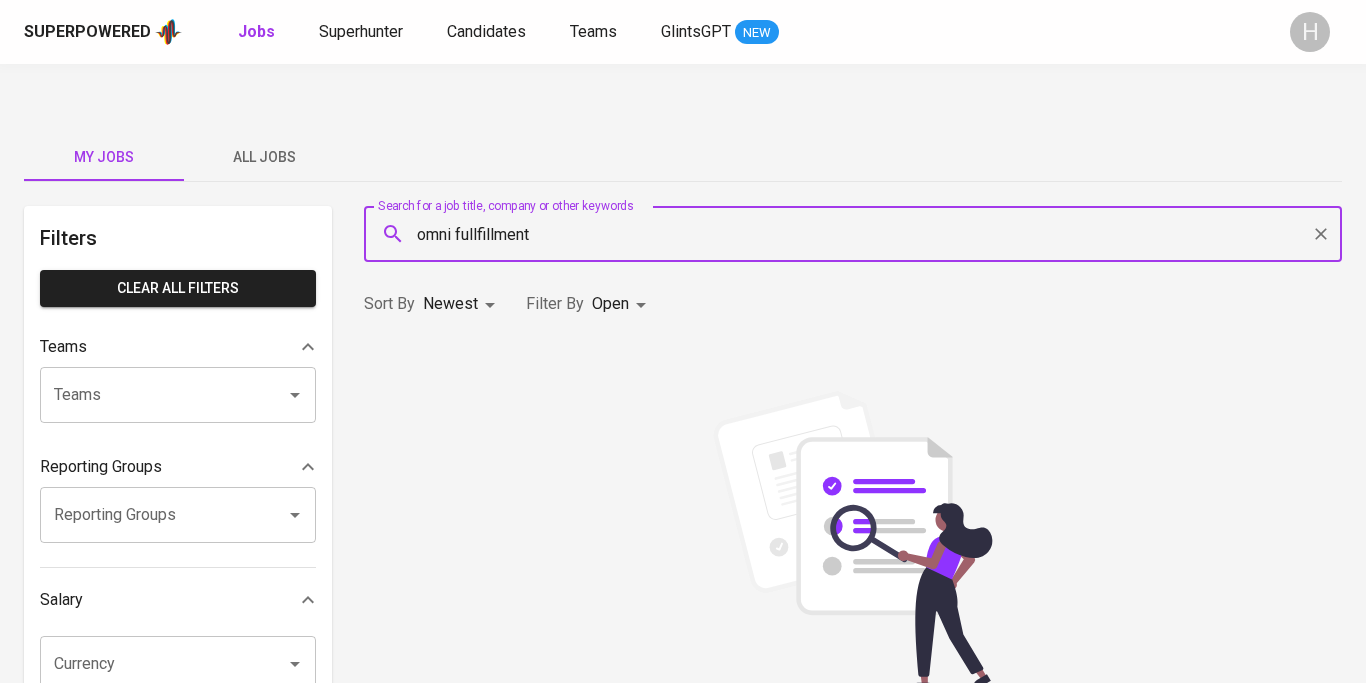 click on "omni fullfillment" at bounding box center (858, 234) 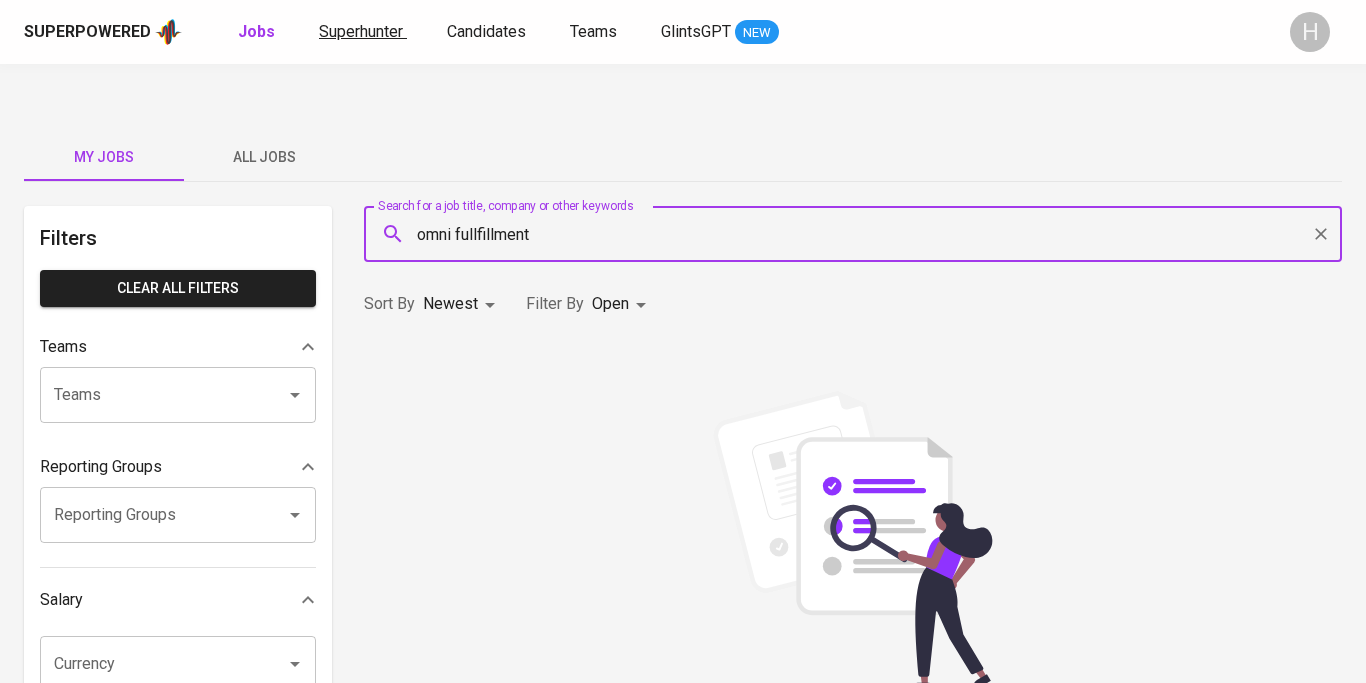 click on "Superhunter" at bounding box center (361, 31) 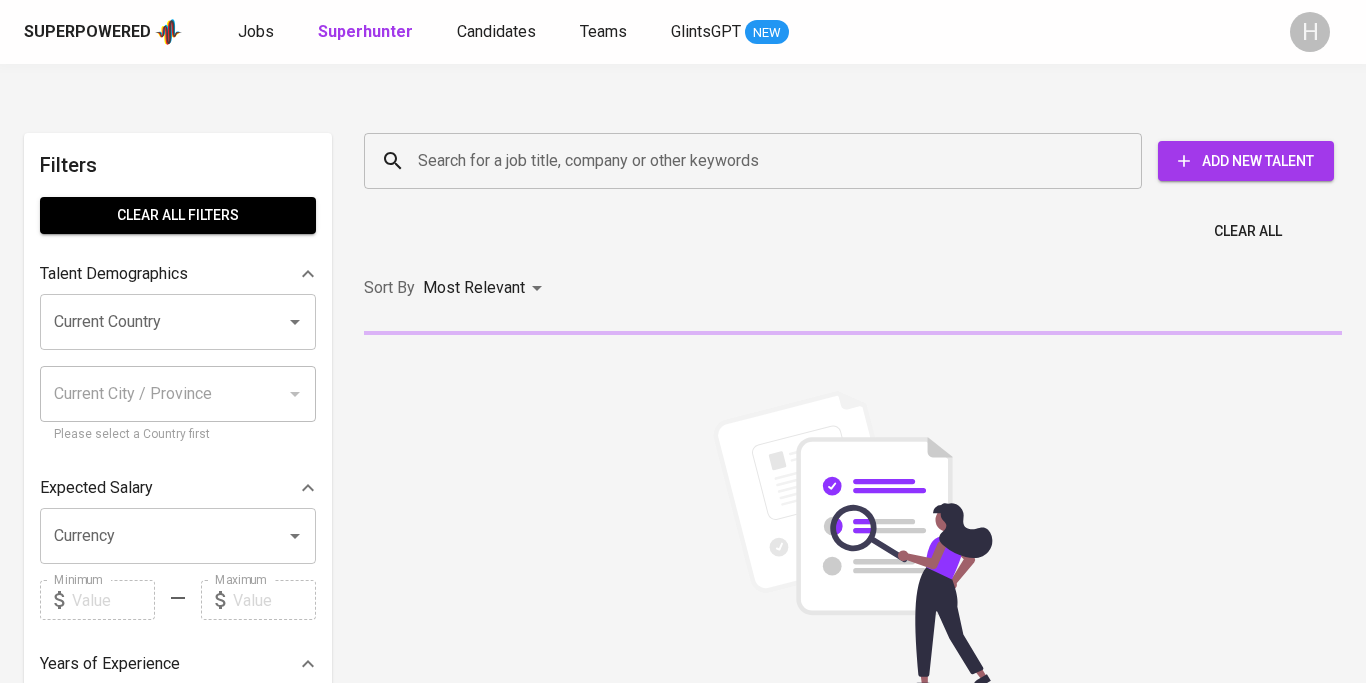 click on "Search for a job title, company or other keywords" at bounding box center [758, 161] 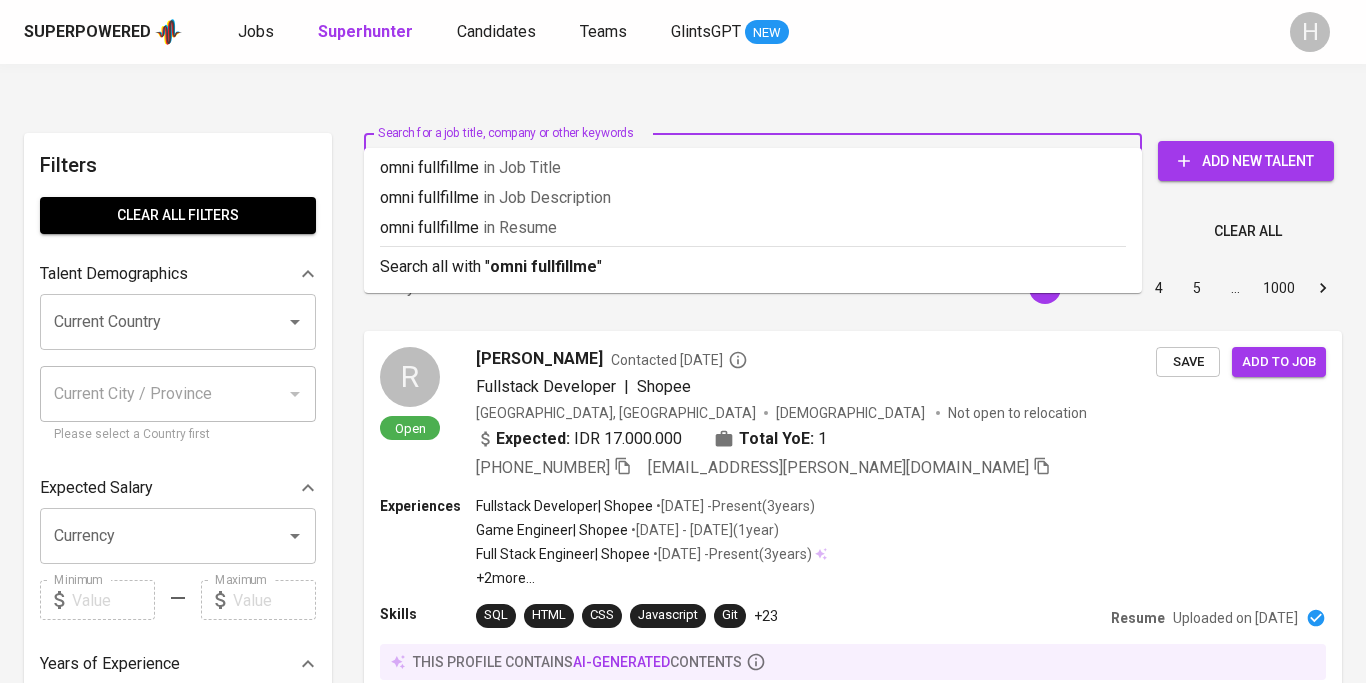 type on "omni fullfillment" 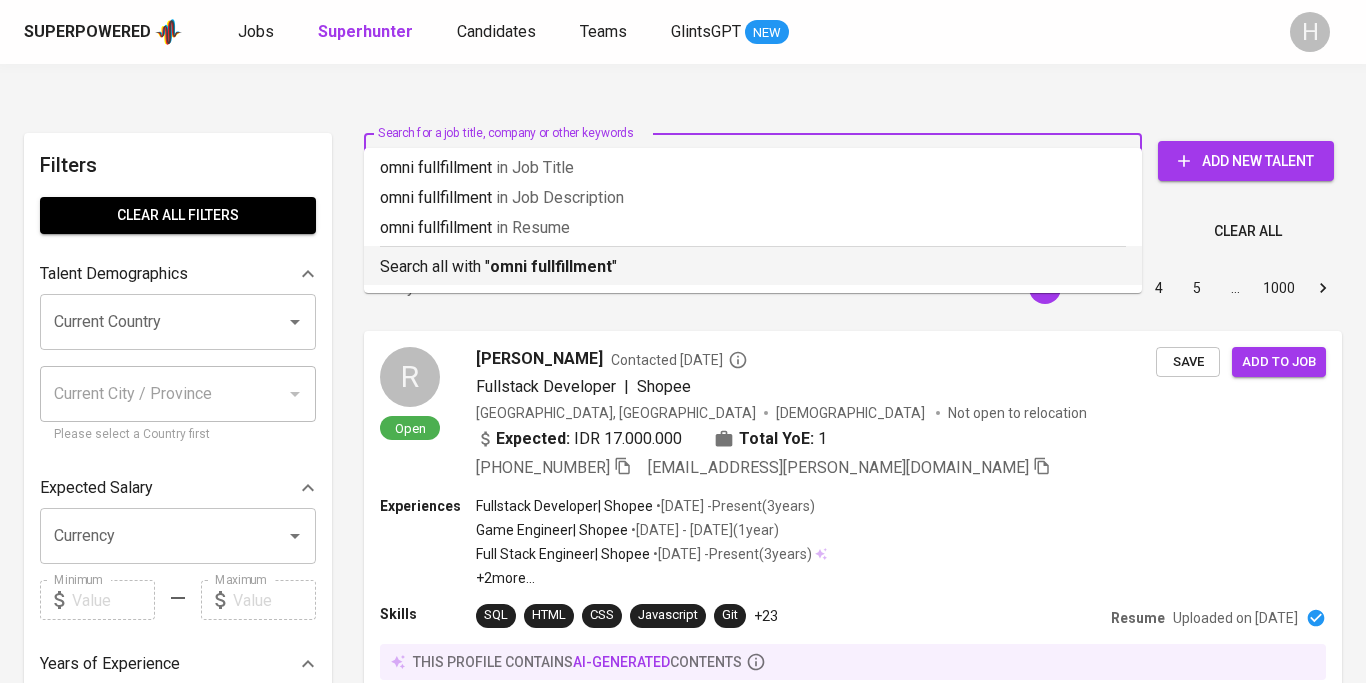 type 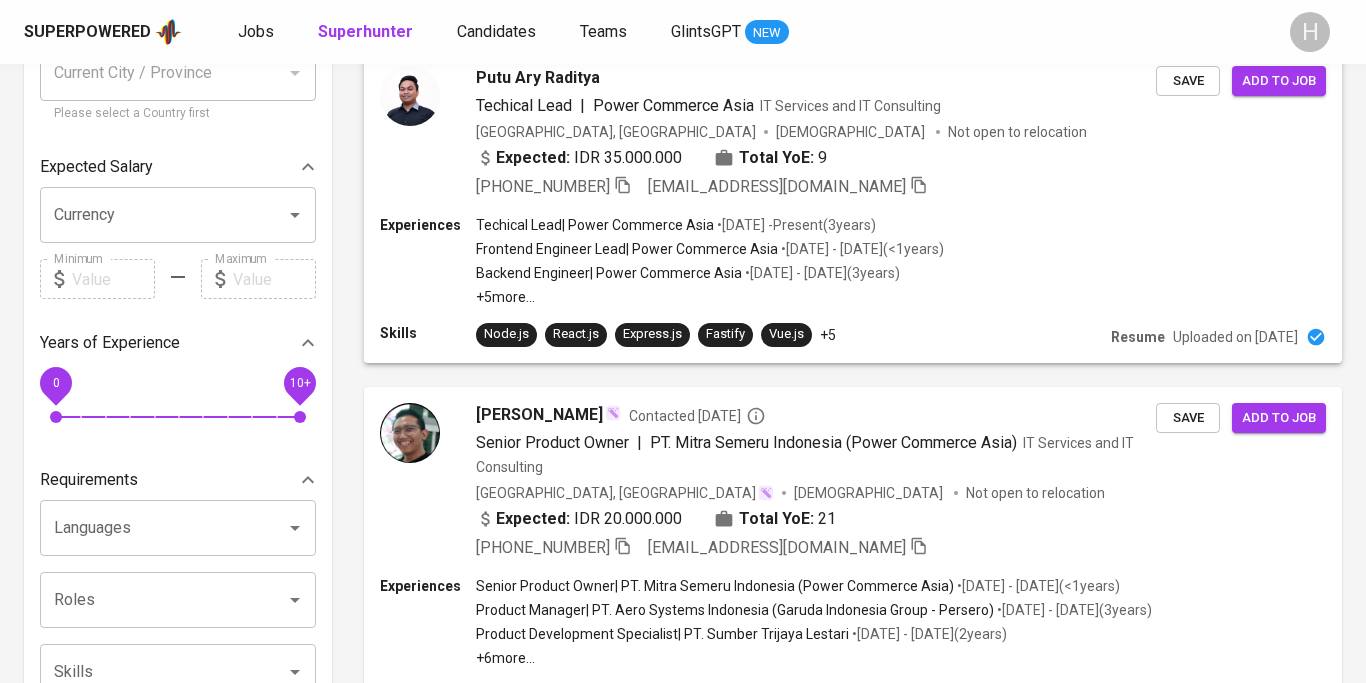 scroll, scrollTop: 0, scrollLeft: 0, axis: both 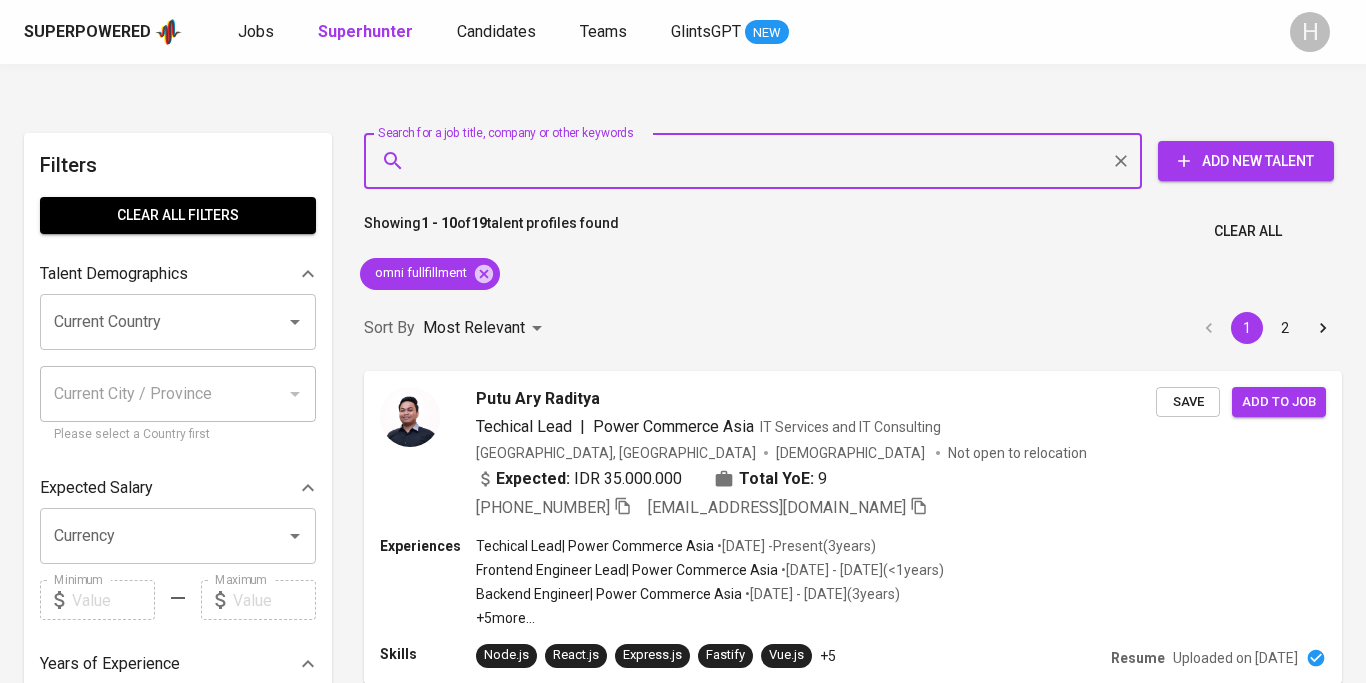 click on "Current Country" at bounding box center [150, 322] 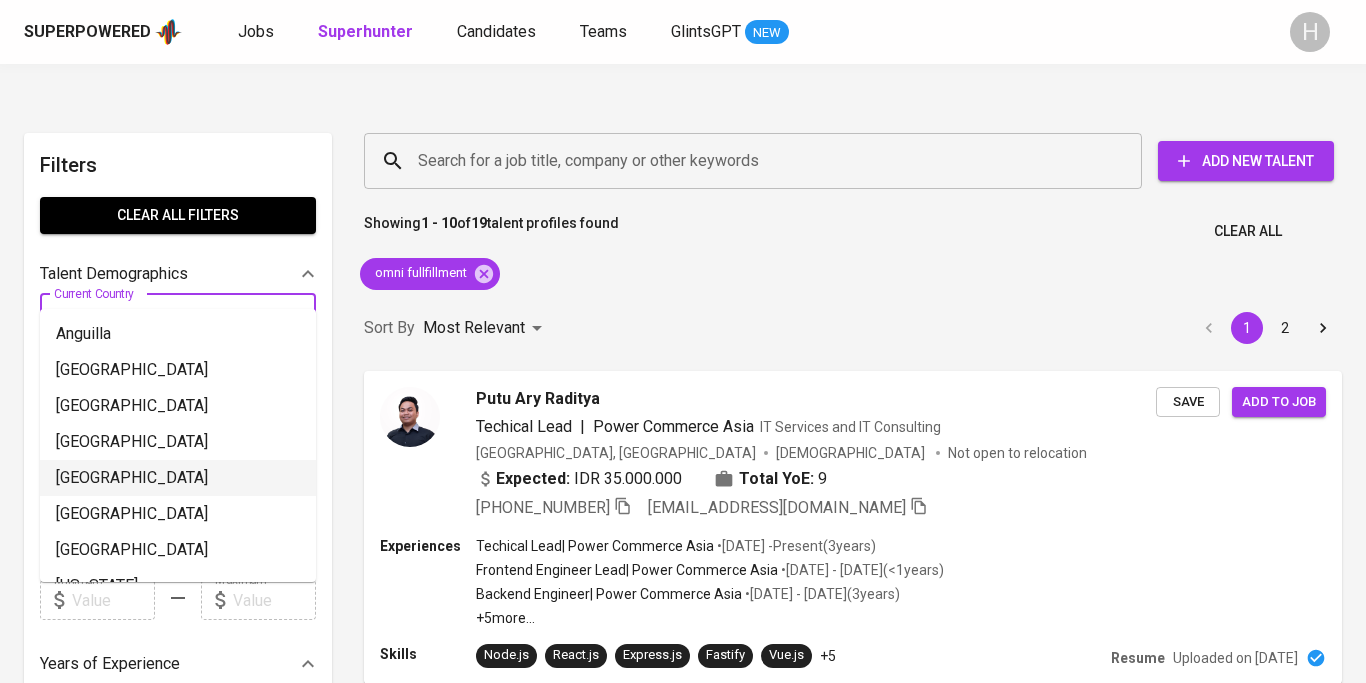 scroll, scrollTop: 166, scrollLeft: 0, axis: vertical 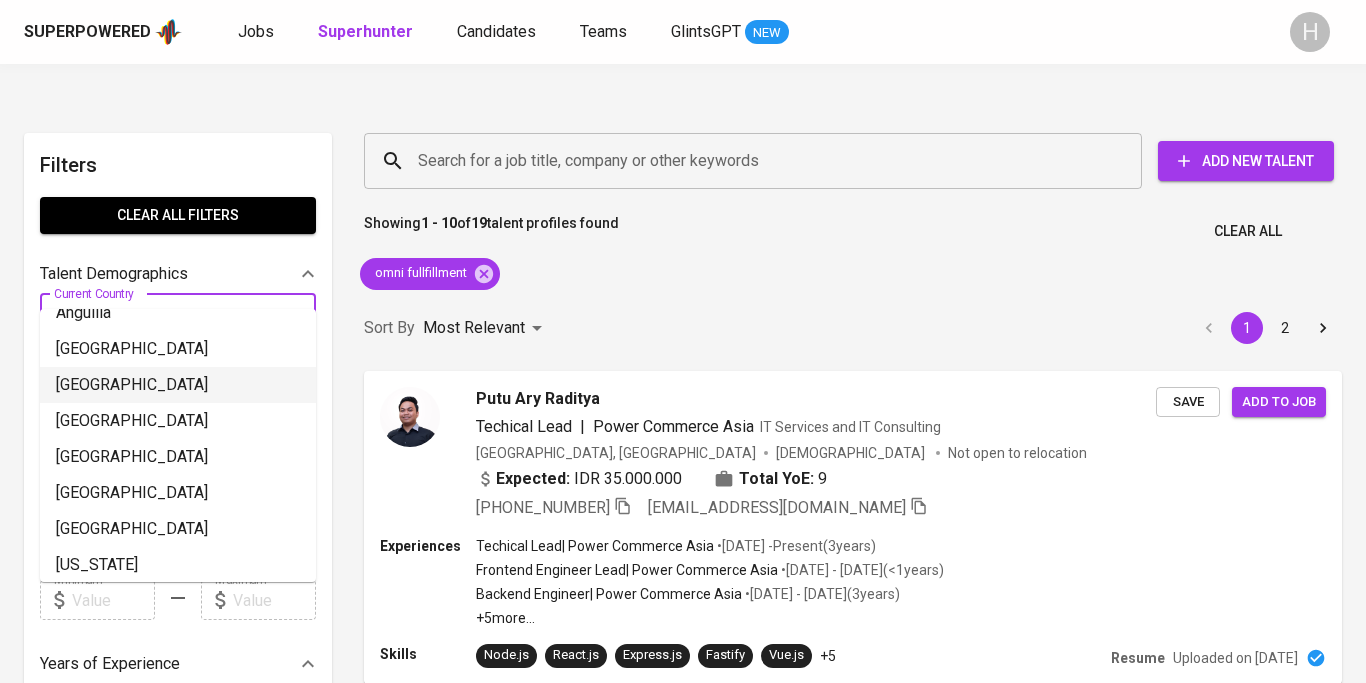 click on "Showing  1 - 10  of  19  talent profiles found Clear All" at bounding box center (853, 225) 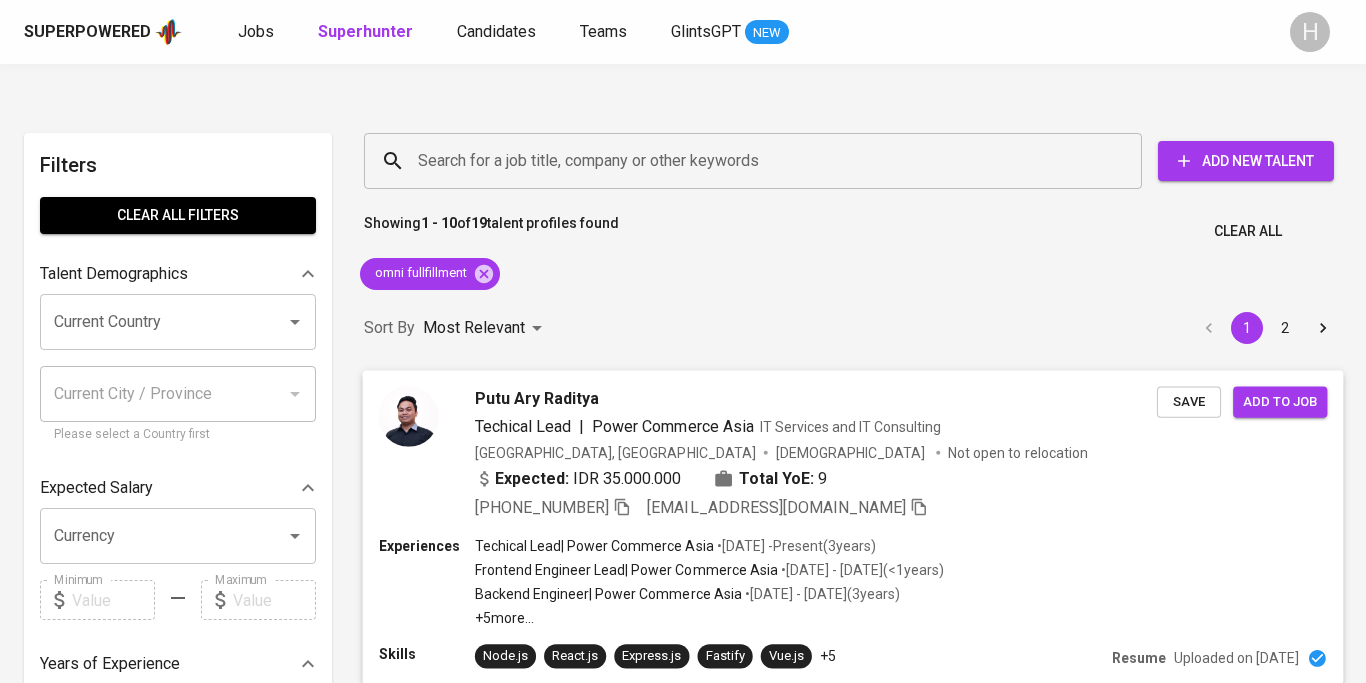 click on "Frontend Engineer Lead  | Power Commerce [GEOGRAPHIC_DATA]" at bounding box center [626, 570] 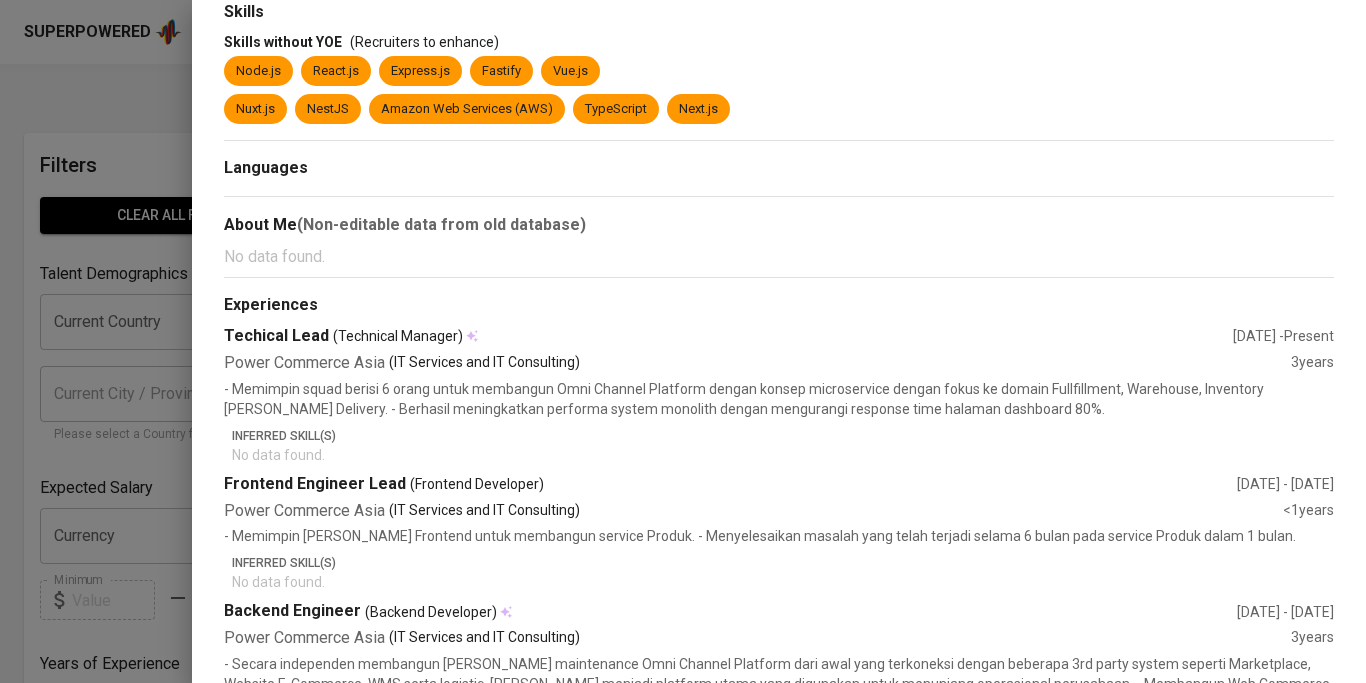 scroll, scrollTop: 0, scrollLeft: 0, axis: both 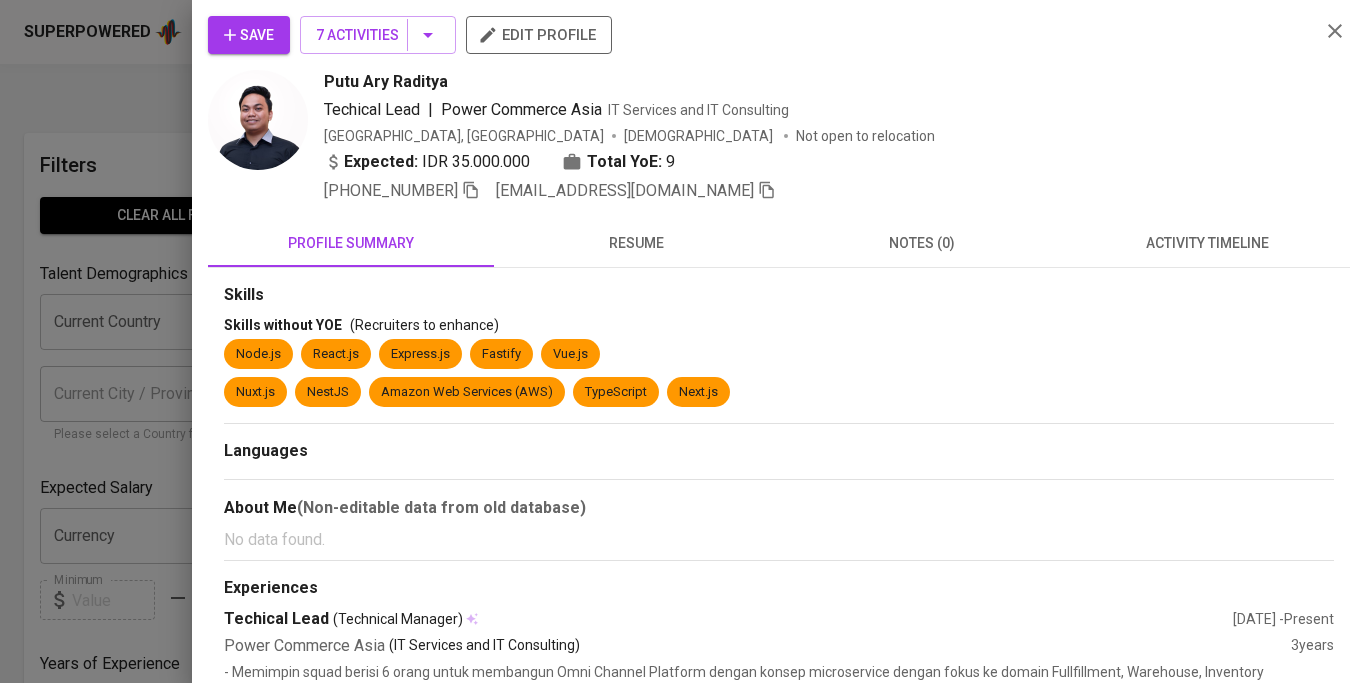 click 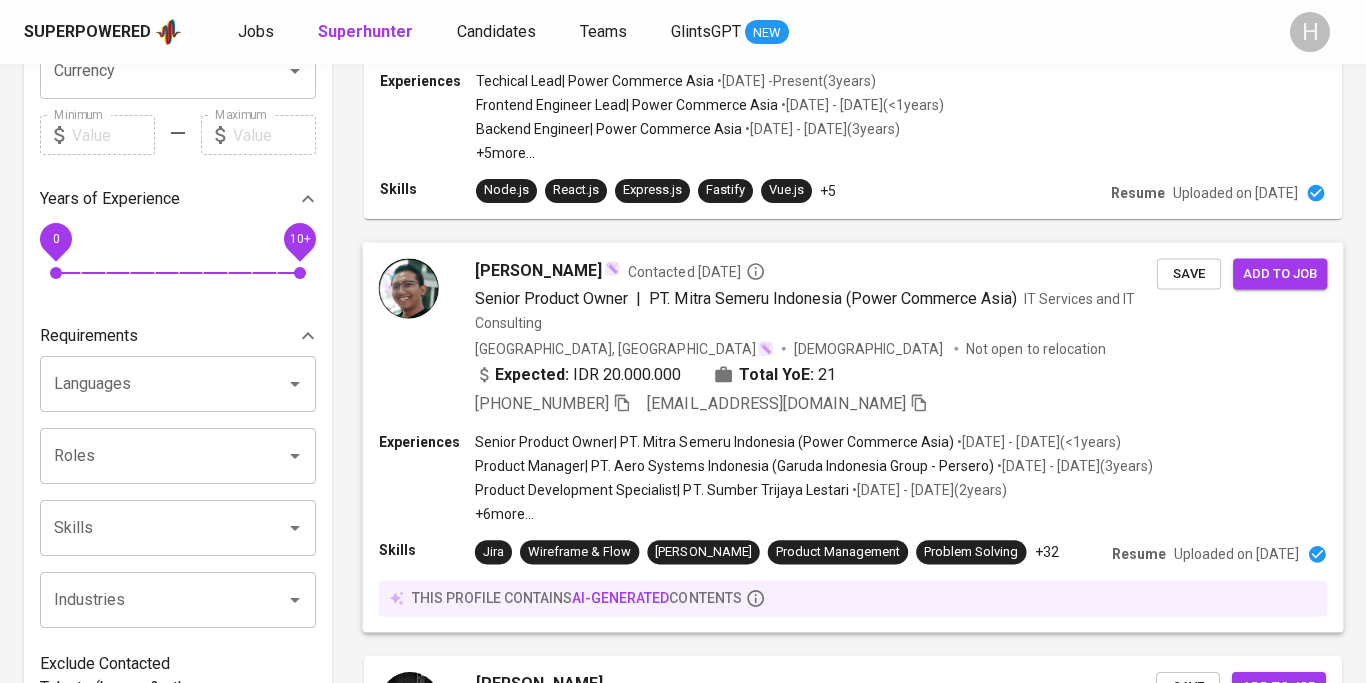 scroll, scrollTop: 467, scrollLeft: 0, axis: vertical 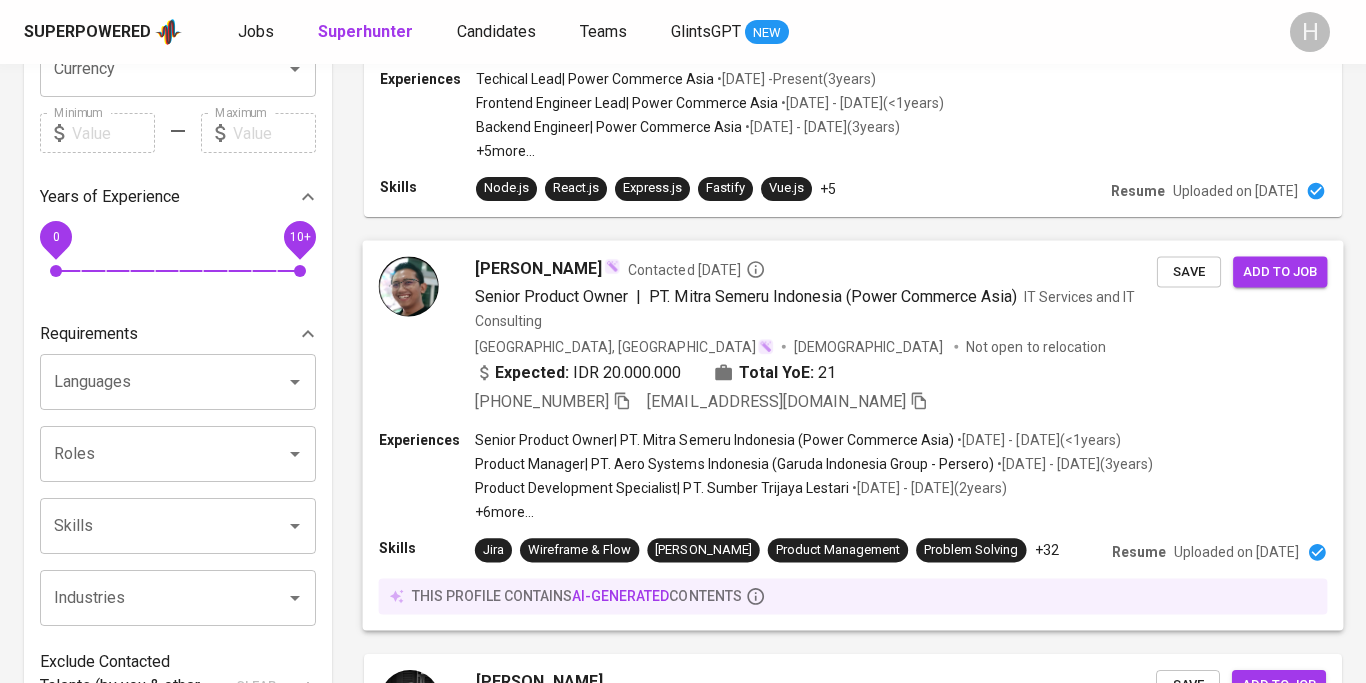 click on "Product Manager  | PT. Aero Systems Indonesia (Garuda Indonesia Group - Persero)" at bounding box center (735, 464) 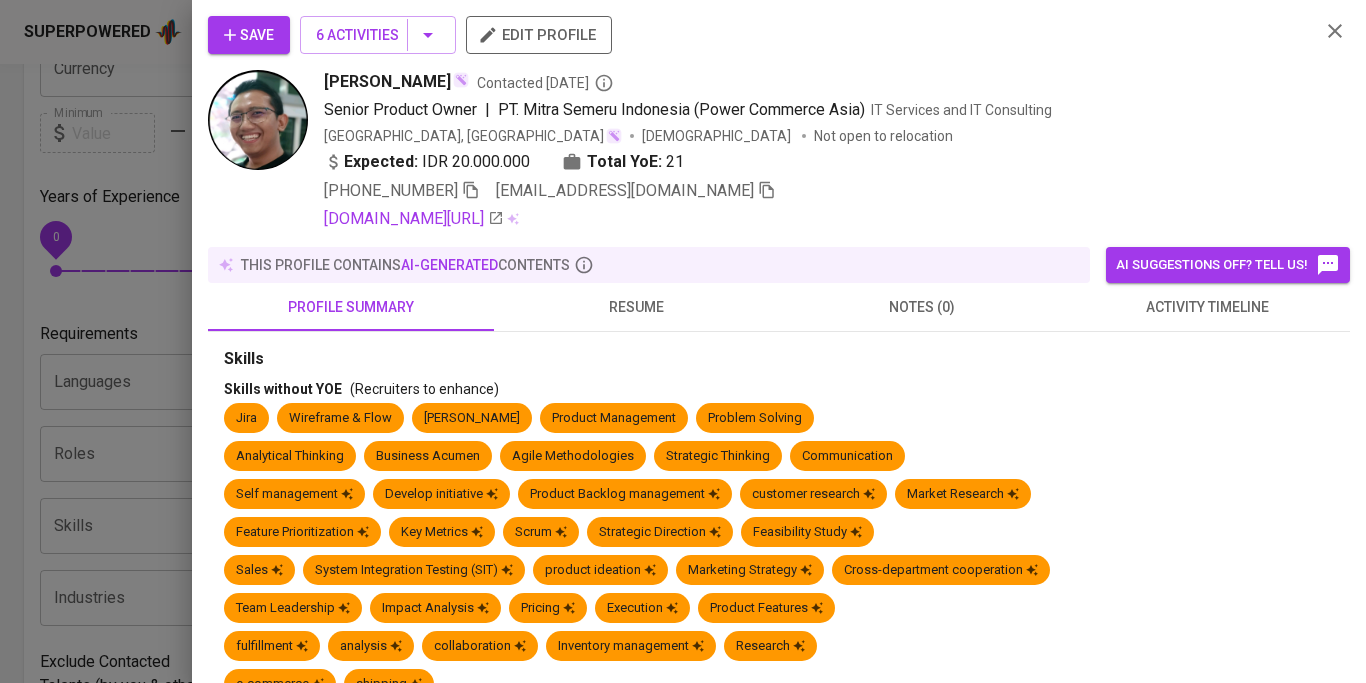 scroll, scrollTop: 640, scrollLeft: 0, axis: vertical 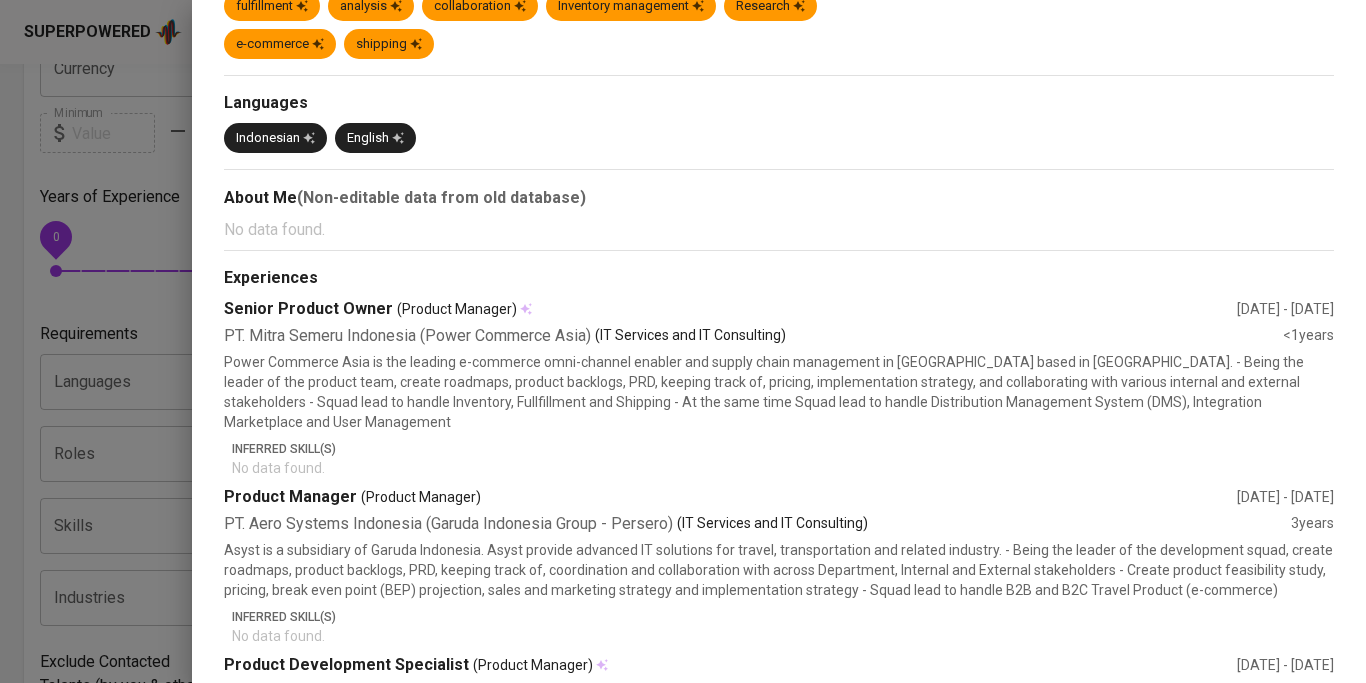 click 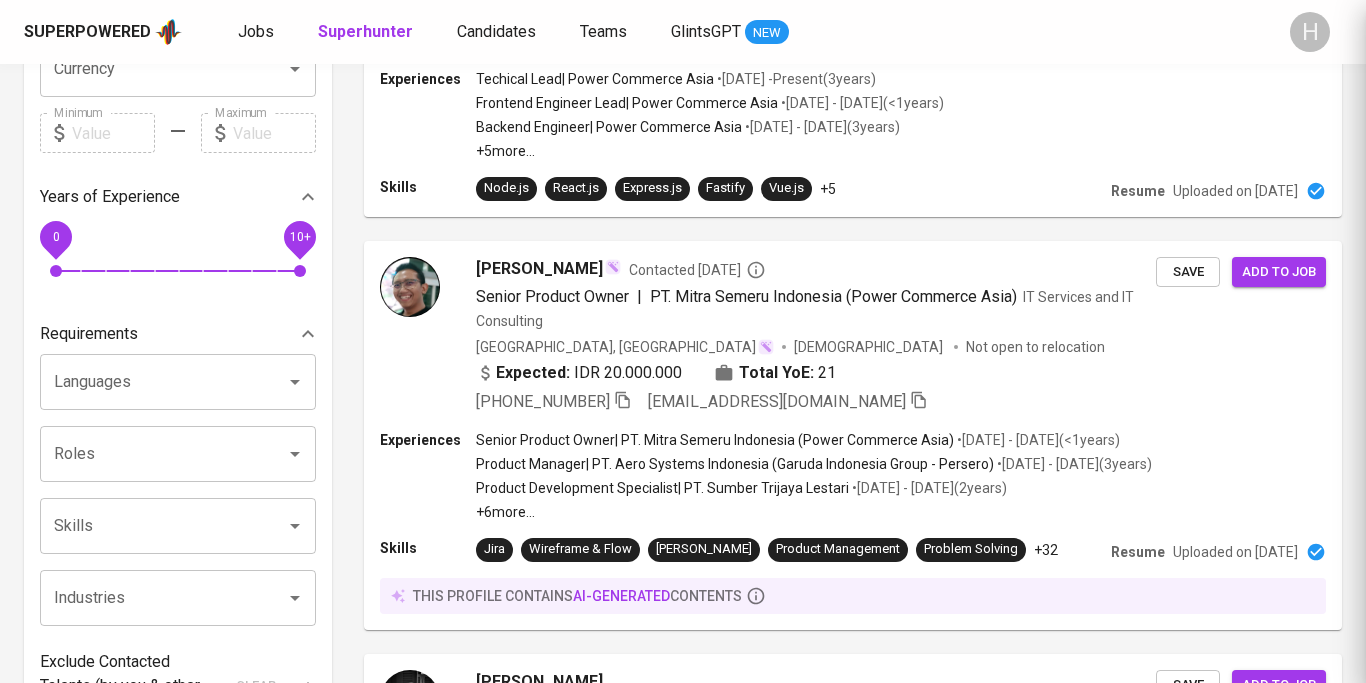 scroll, scrollTop: 0, scrollLeft: 0, axis: both 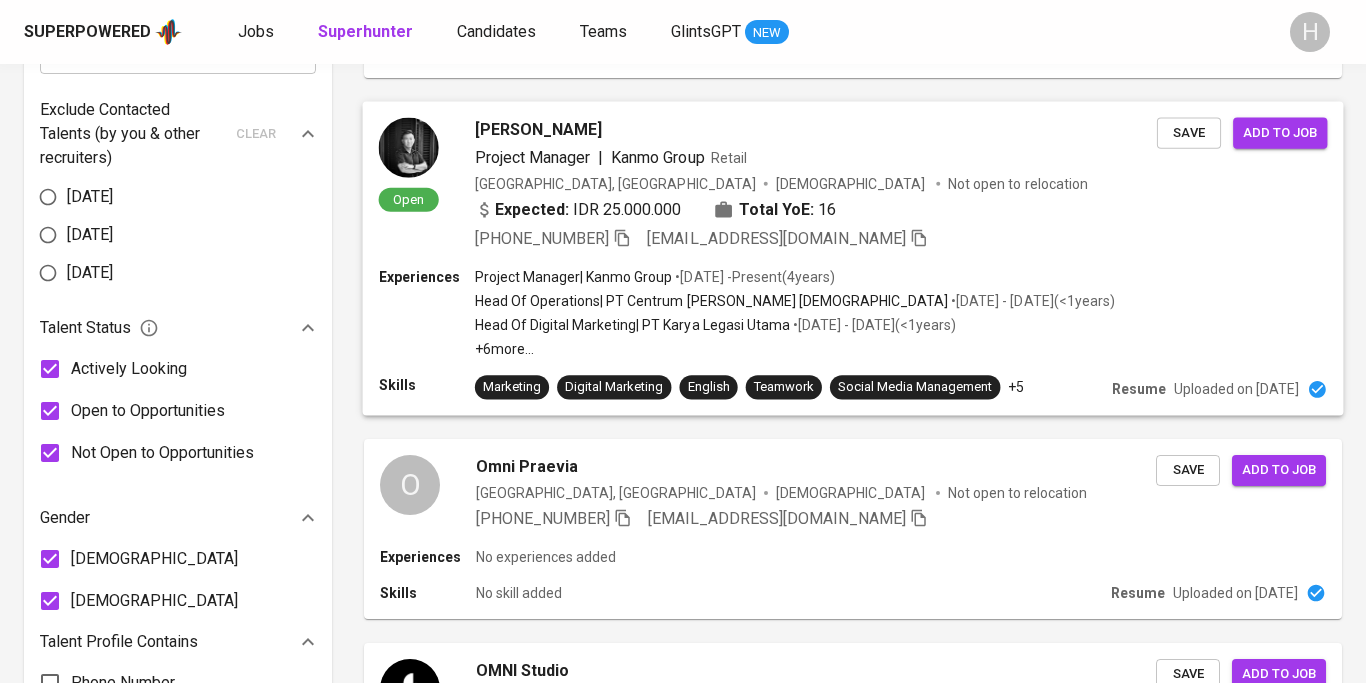 click on "Head Of Digital Marketing  | PT Karya Legasi Utama" at bounding box center (632, 325) 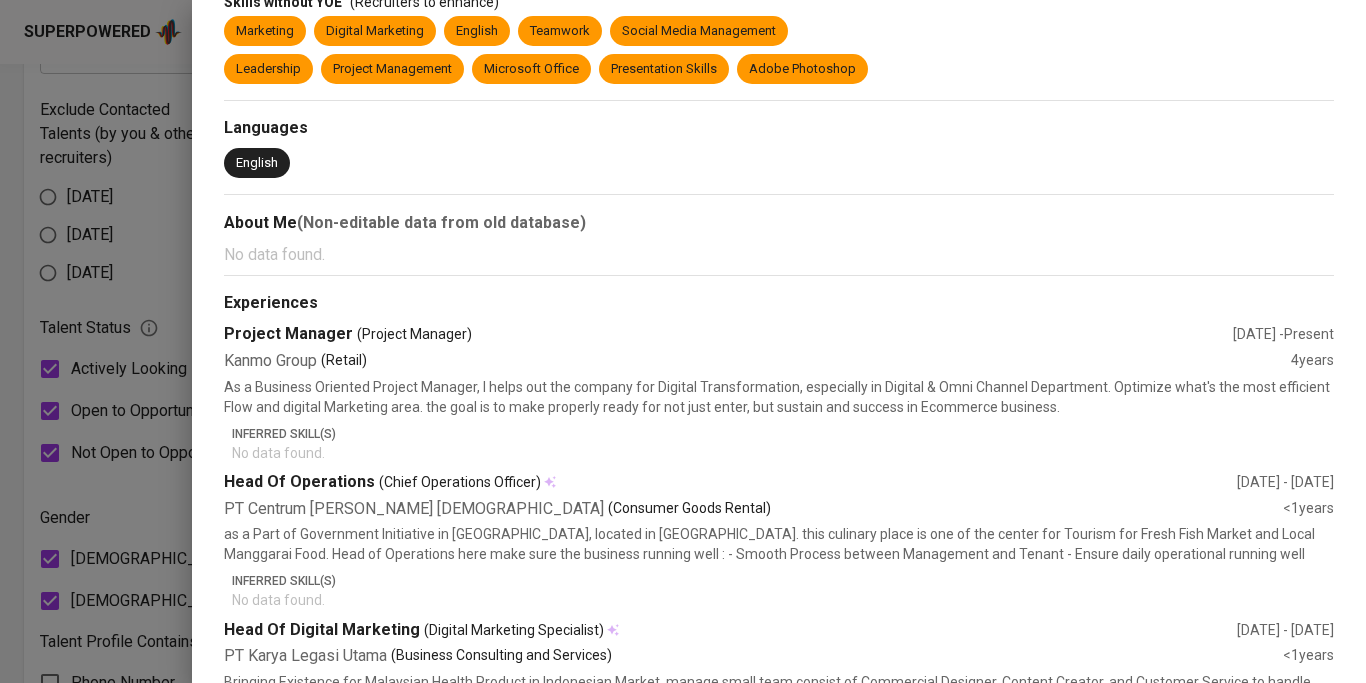 scroll, scrollTop: 0, scrollLeft: 0, axis: both 